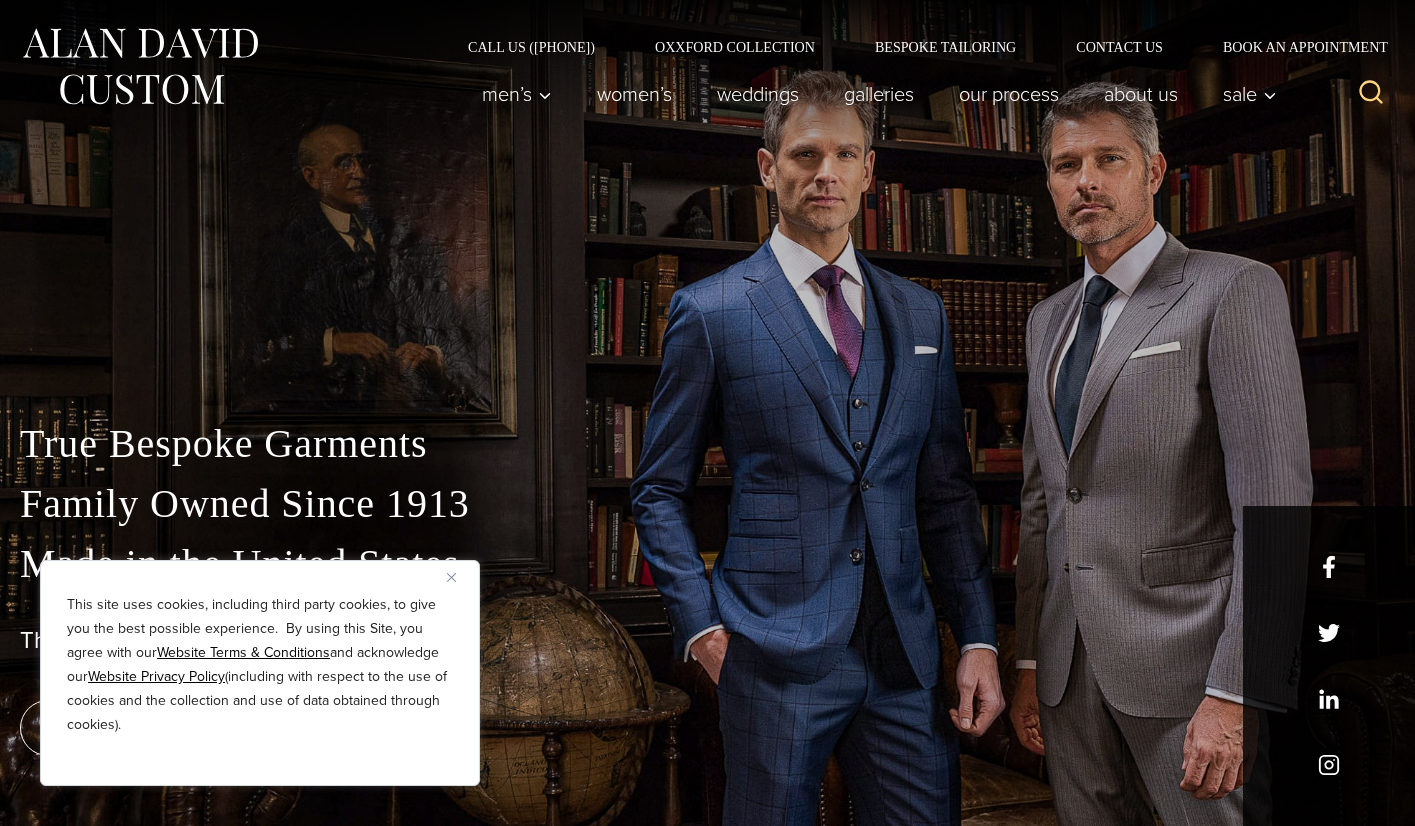 scroll, scrollTop: 0, scrollLeft: 0, axis: both 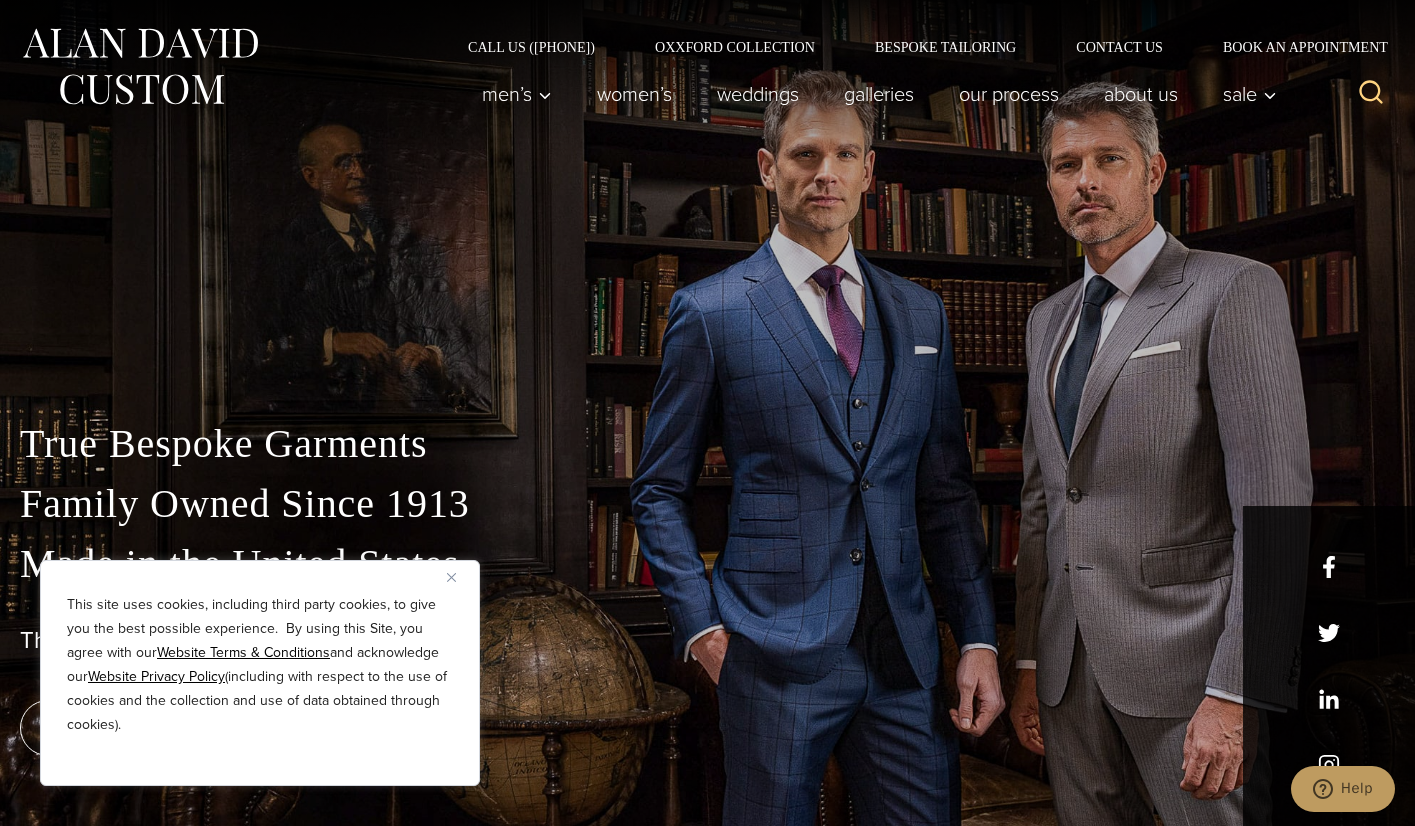 click at bounding box center [459, 577] 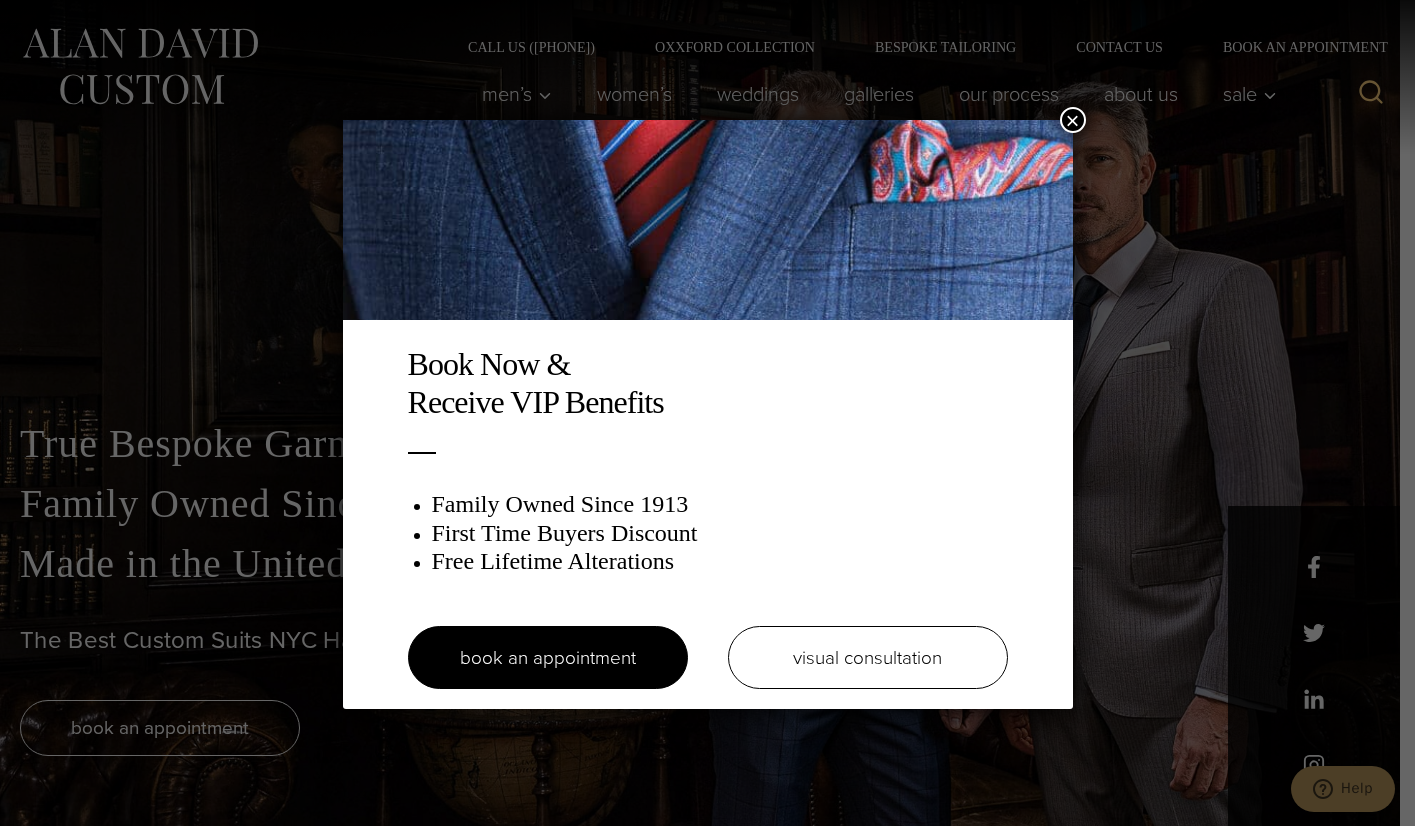 click on "×" at bounding box center [1073, 120] 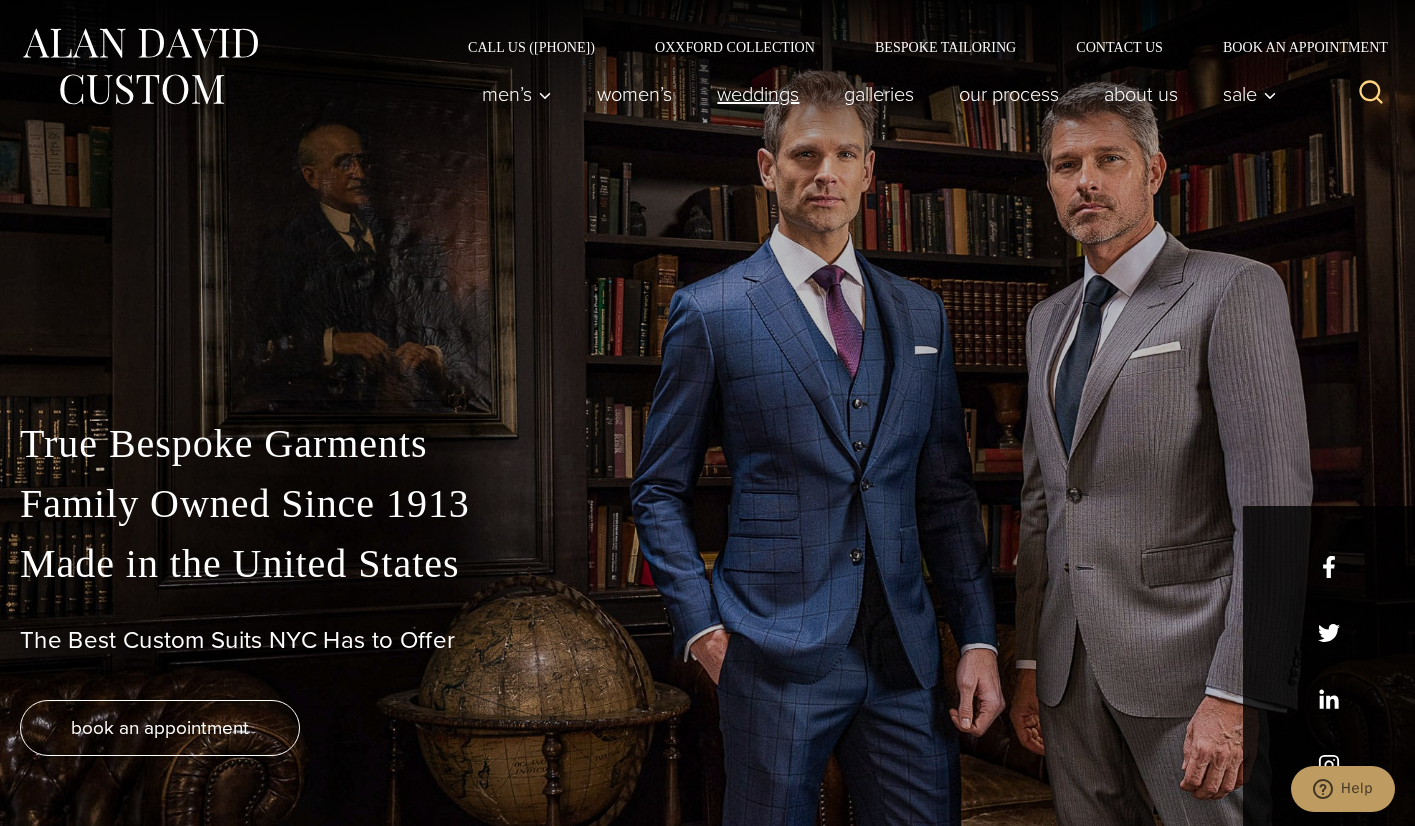click on "weddings" at bounding box center (758, 94) 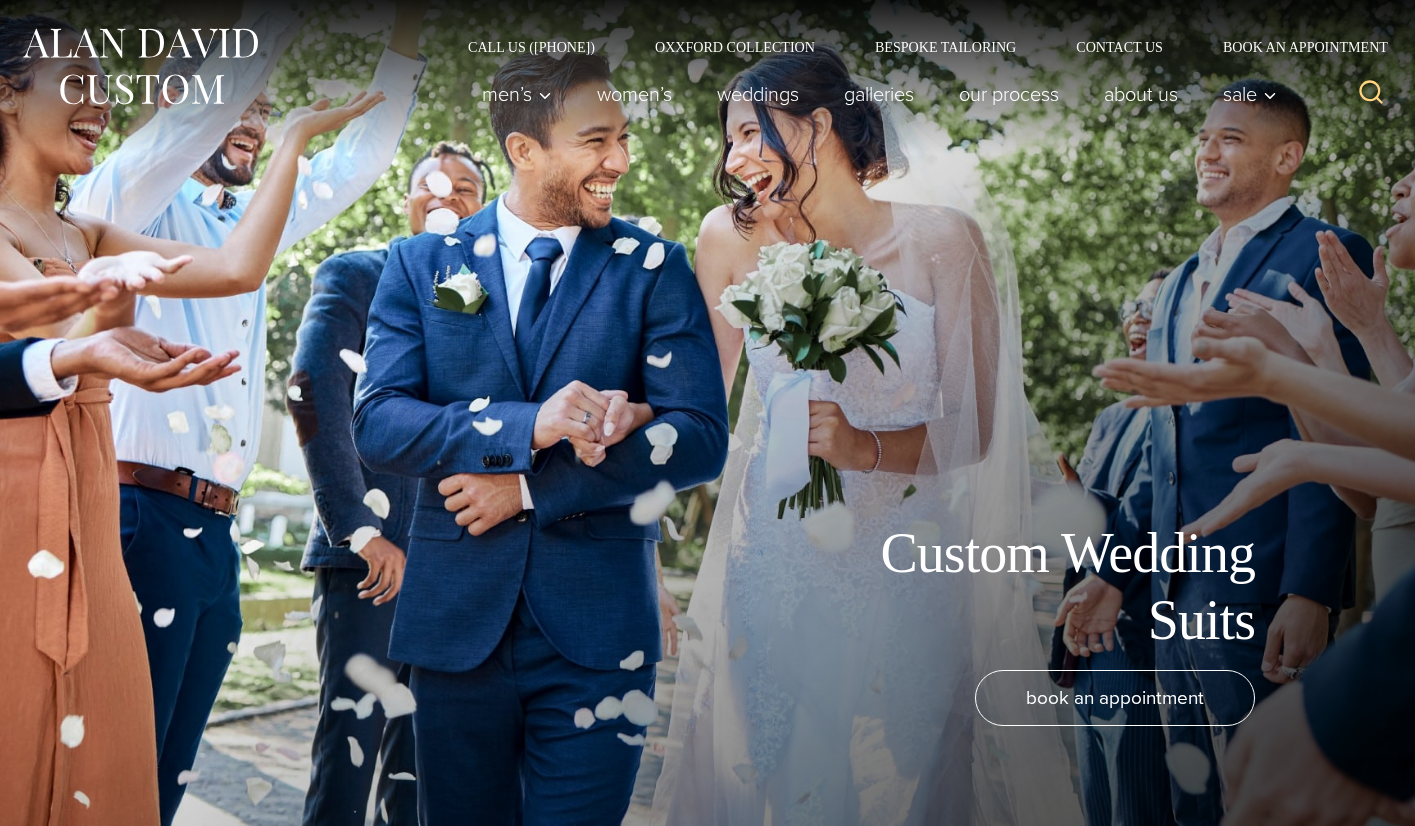 scroll, scrollTop: 0, scrollLeft: 0, axis: both 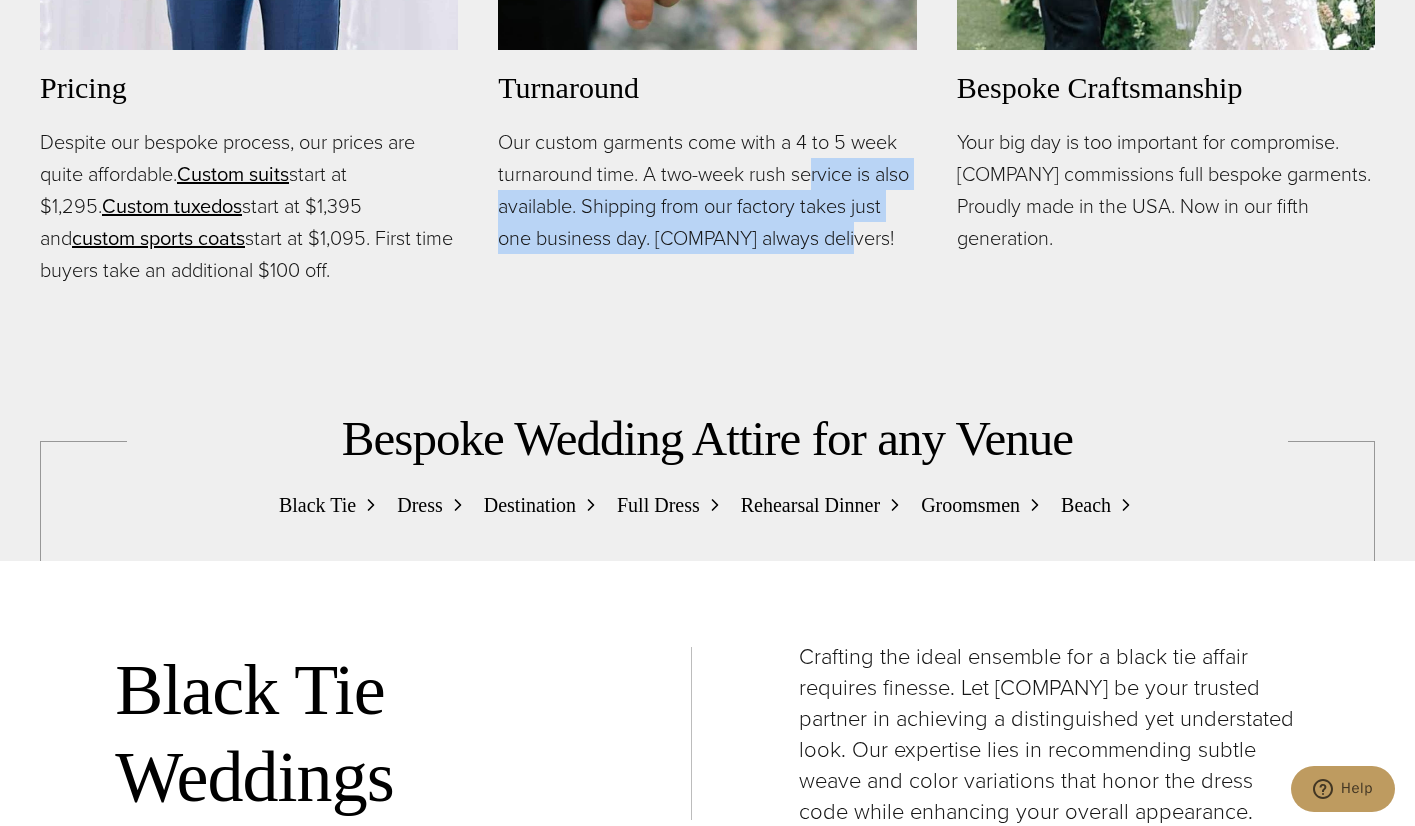 drag, startPoint x: 817, startPoint y: 167, endPoint x: 847, endPoint y: 228, distance: 67.977936 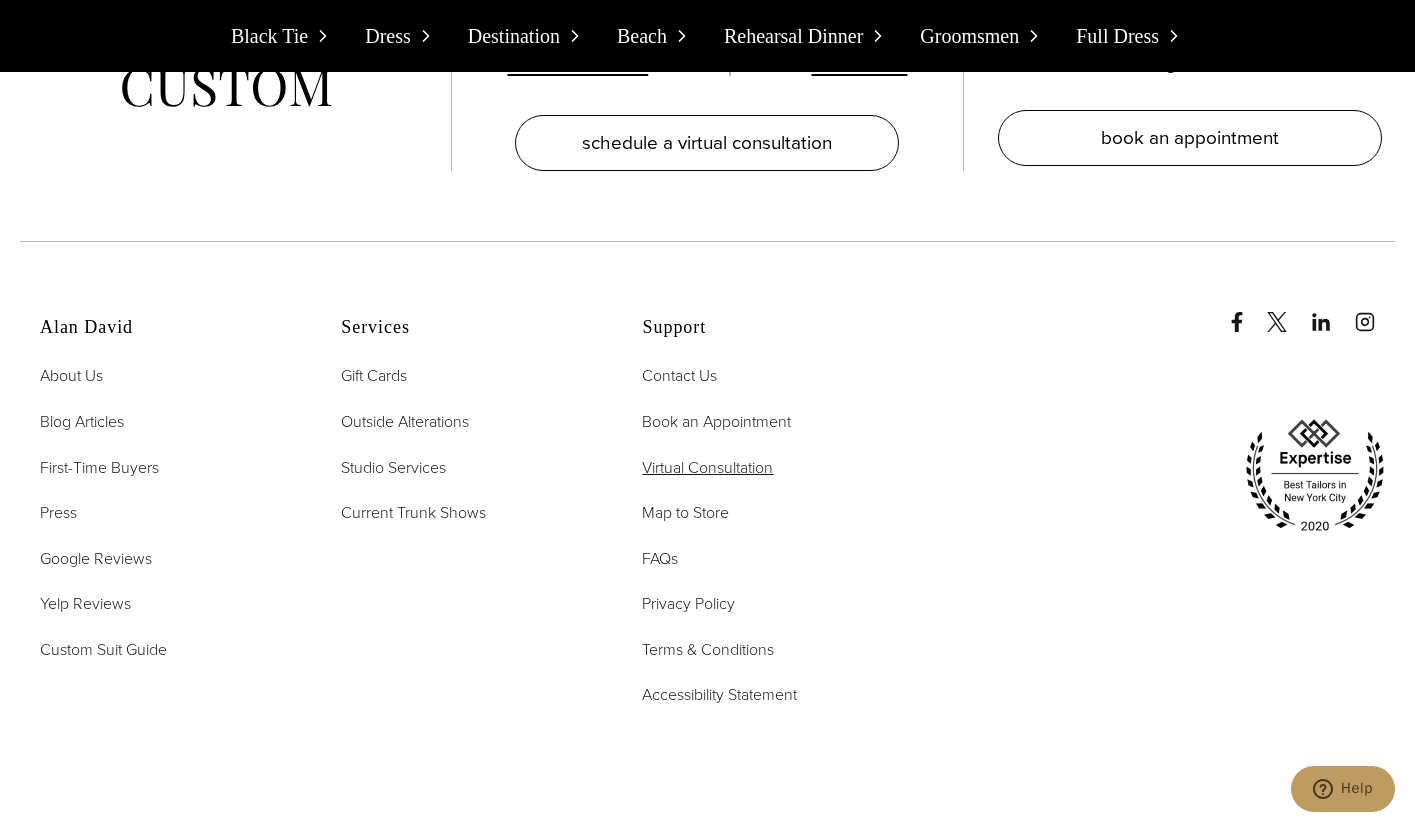 scroll, scrollTop: 19924, scrollLeft: 0, axis: vertical 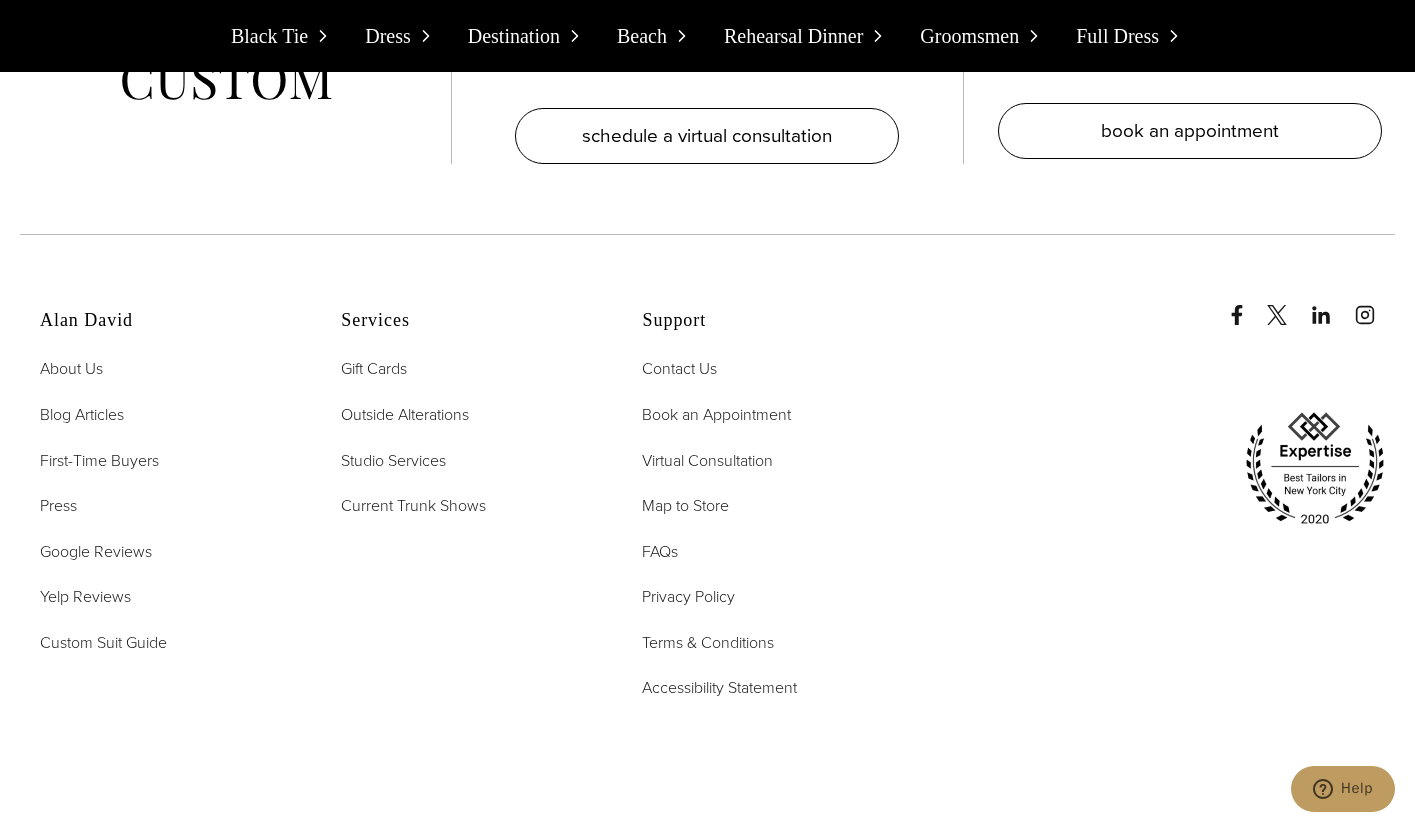 click 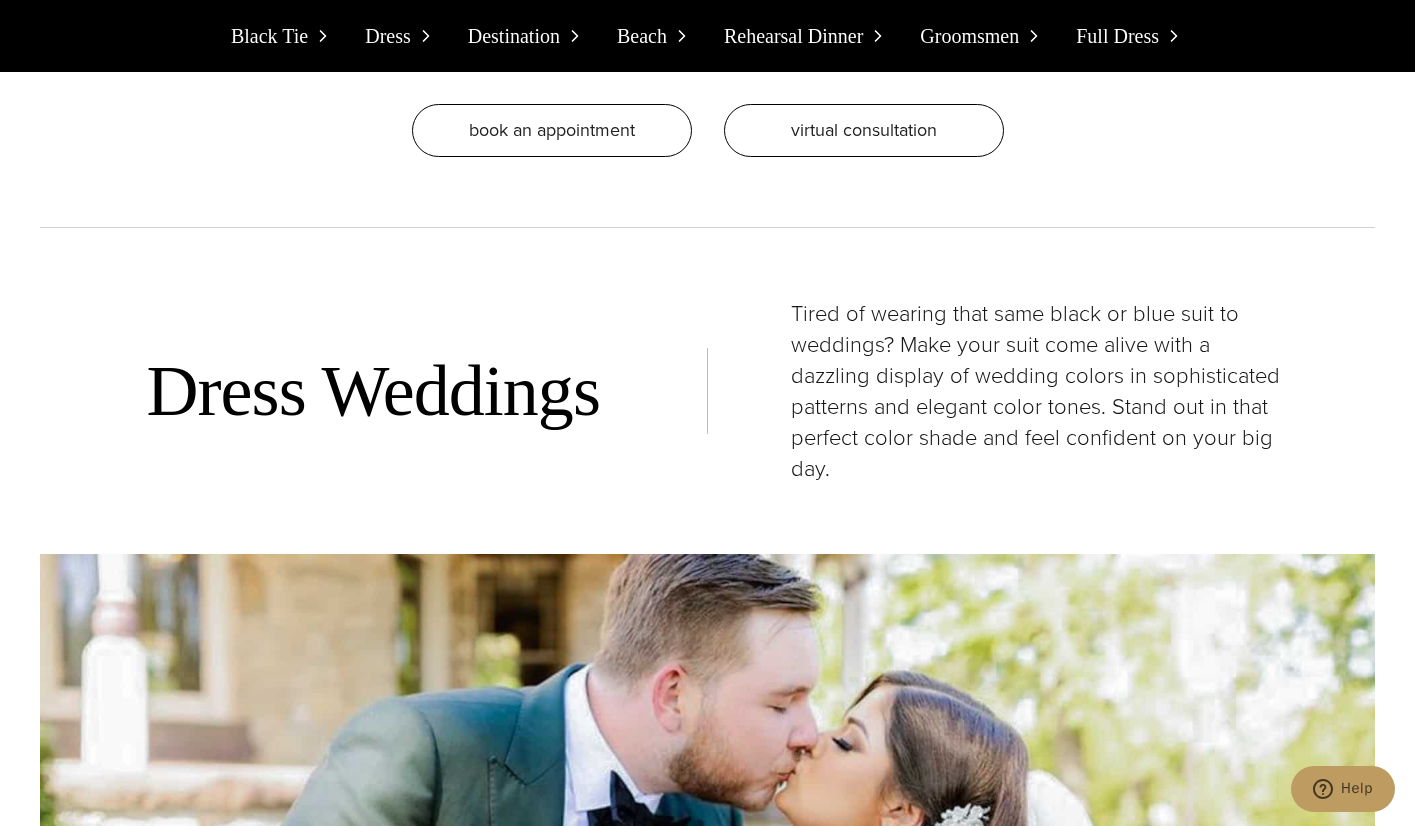 scroll, scrollTop: 3969, scrollLeft: 0, axis: vertical 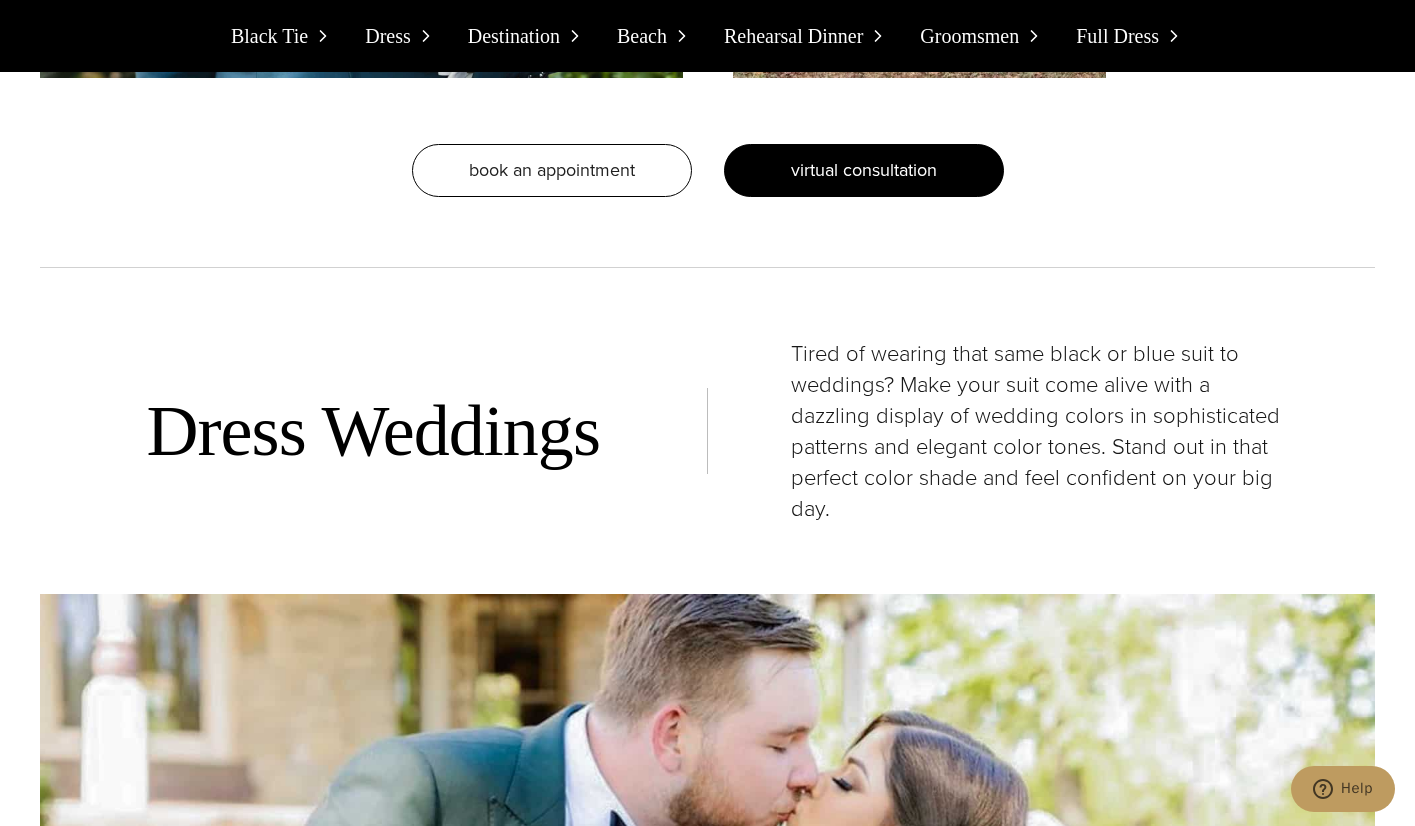 click on "virtual consultation" at bounding box center [864, 170] 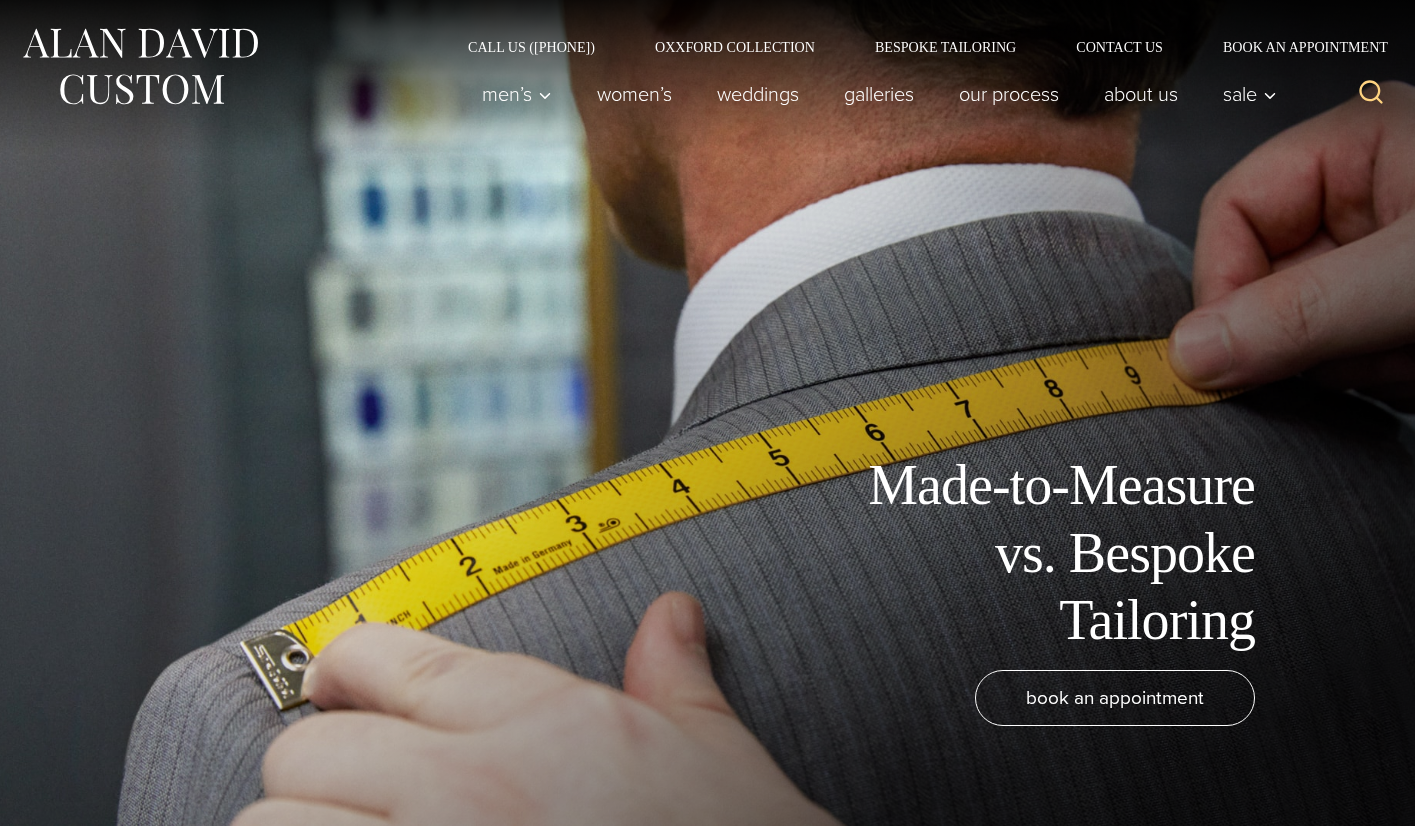 scroll, scrollTop: 0, scrollLeft: 0, axis: both 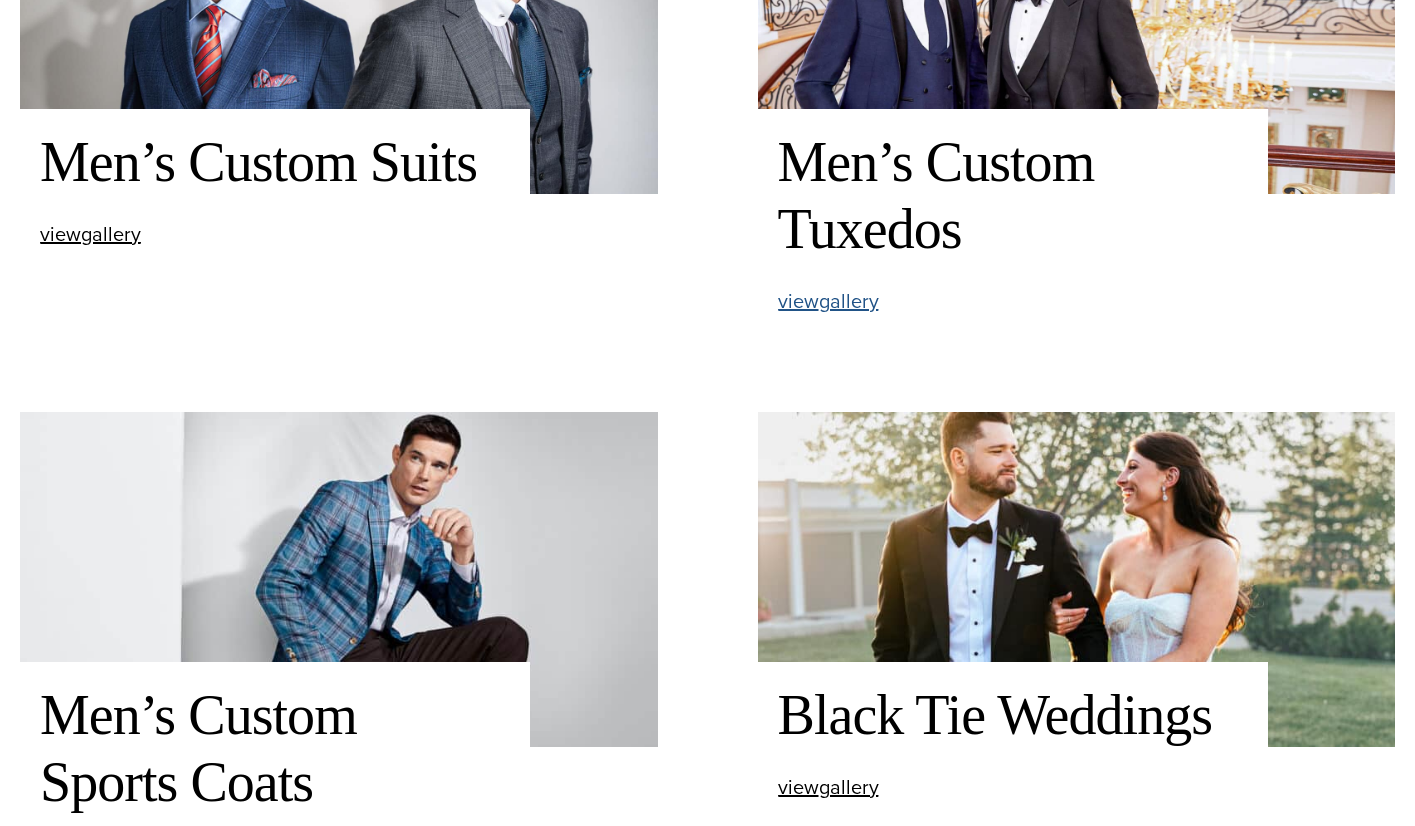 click on "view  Men’s Custom Tuxedos  gallery" at bounding box center [828, 301] 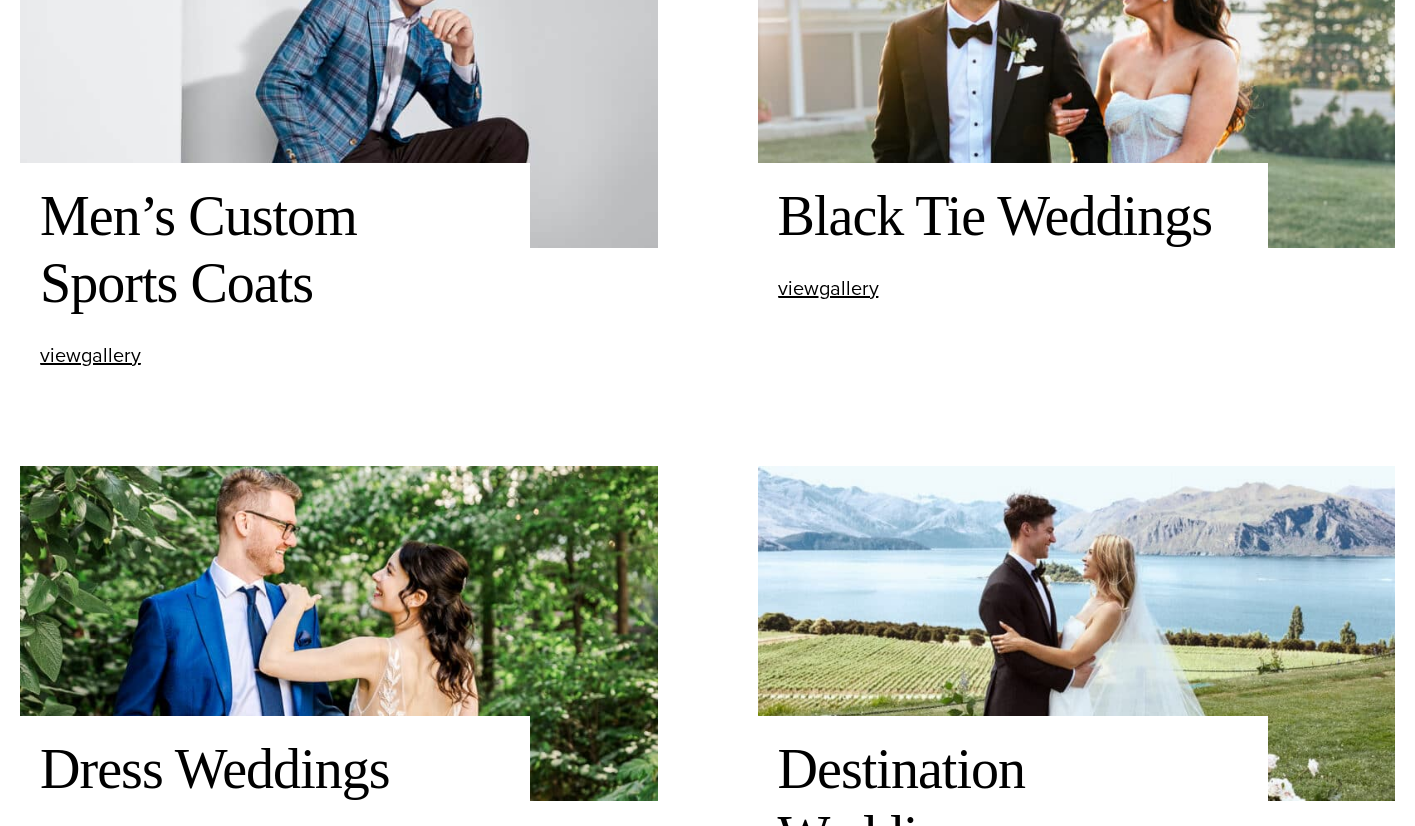 scroll, scrollTop: 1540, scrollLeft: 0, axis: vertical 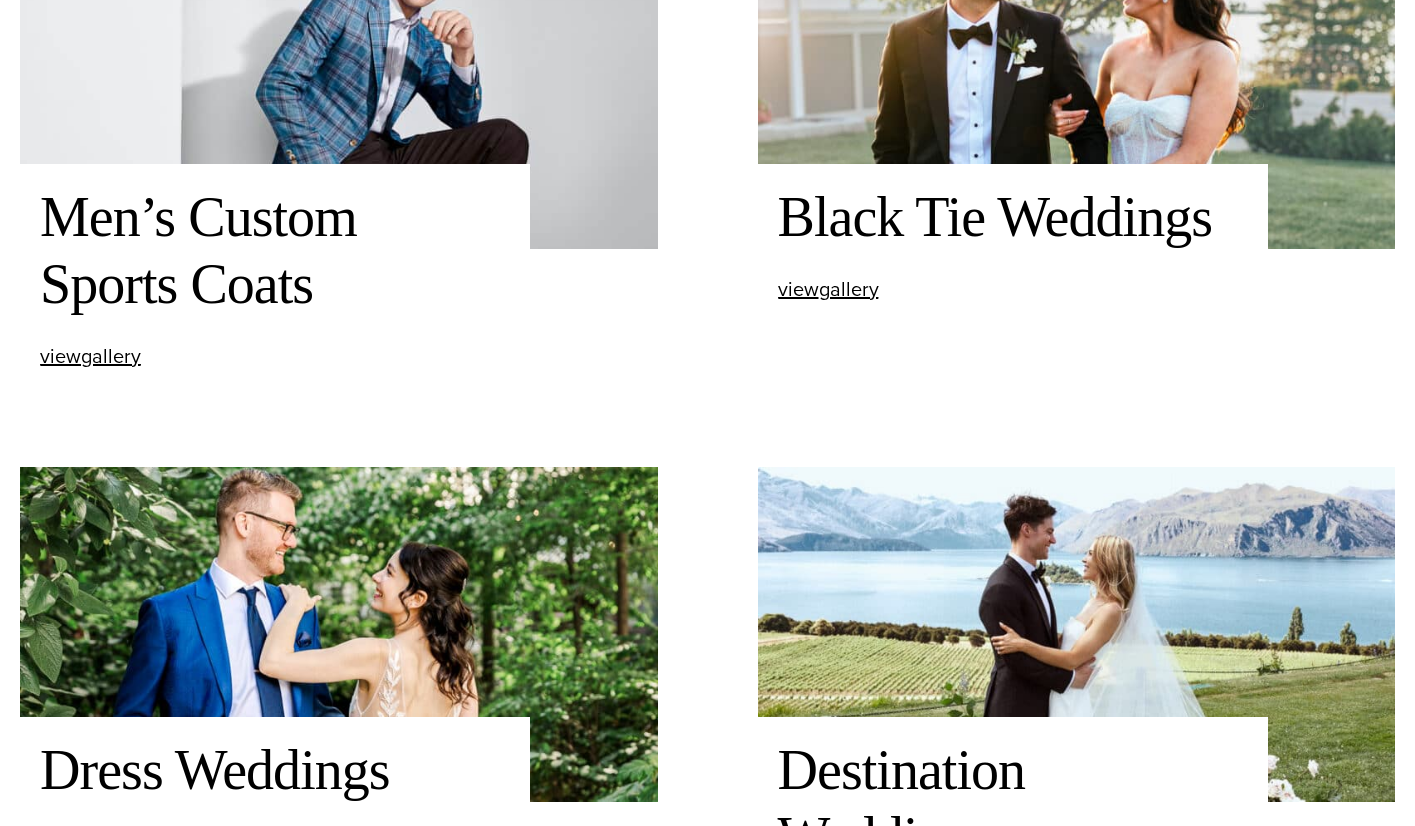 click on "Black Tie Weddings
view  Black Tie Weddings  gallery" at bounding box center [1013, 242] 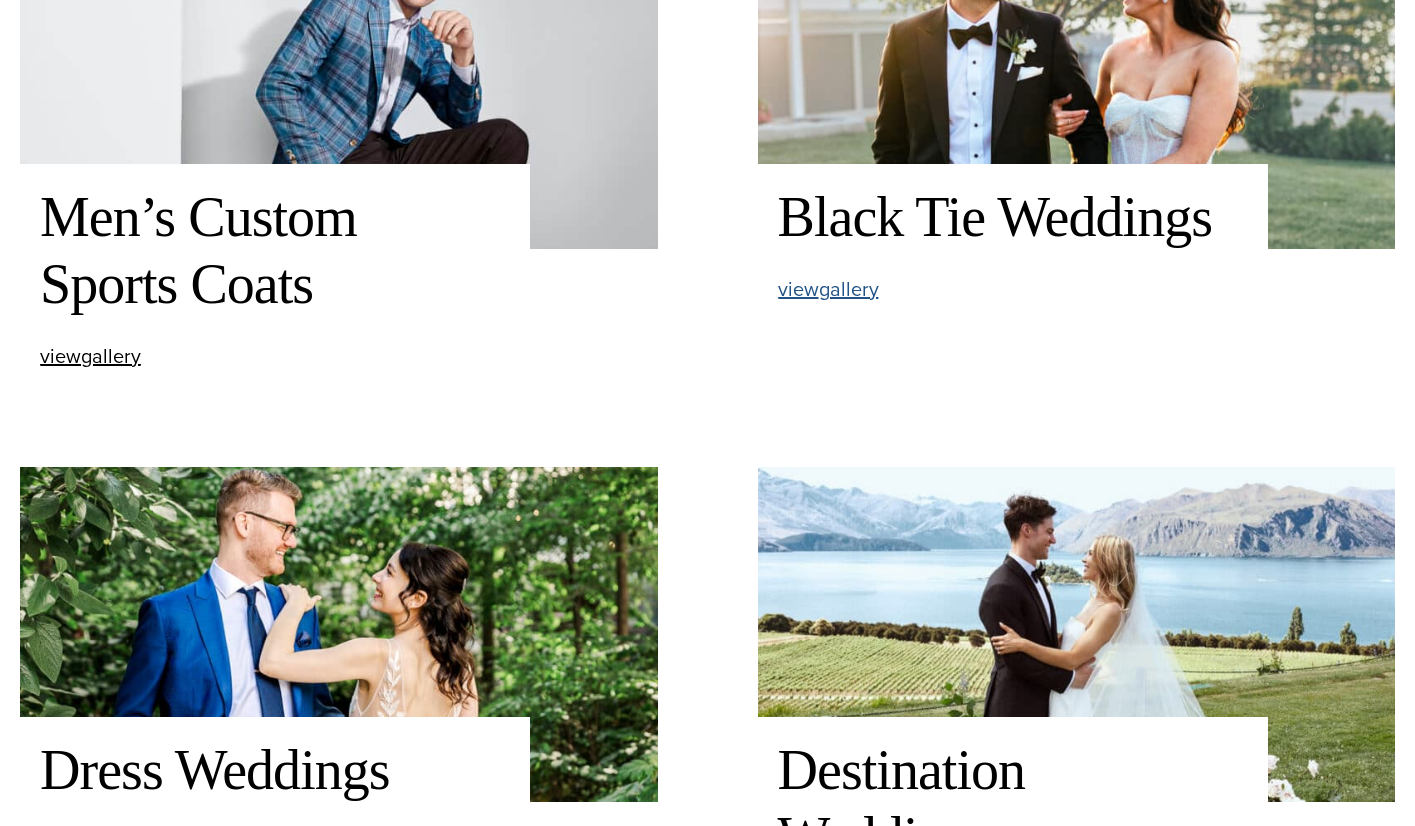 click on "view  Black Tie Weddings  gallery" at bounding box center (828, 289) 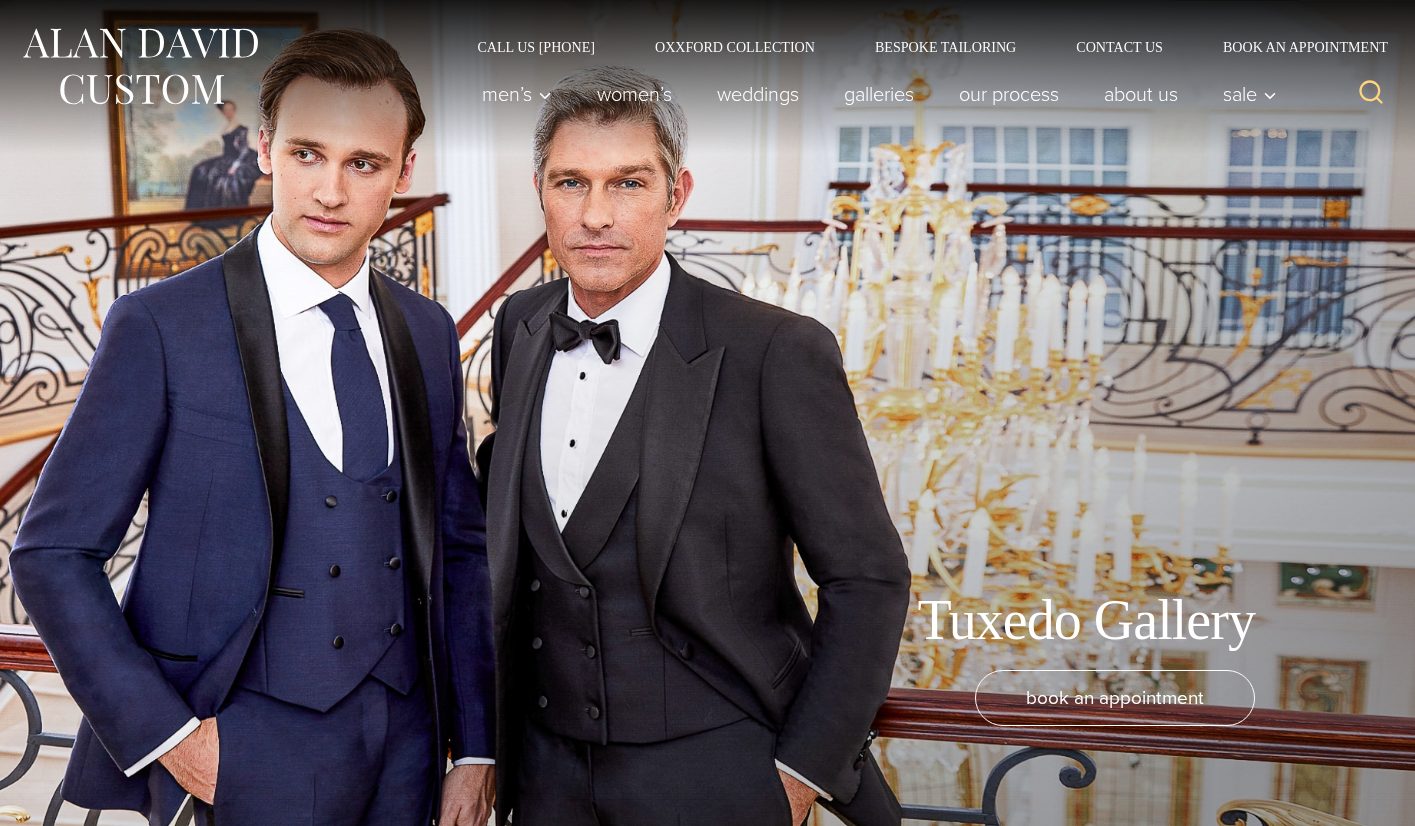 scroll, scrollTop: 0, scrollLeft: 0, axis: both 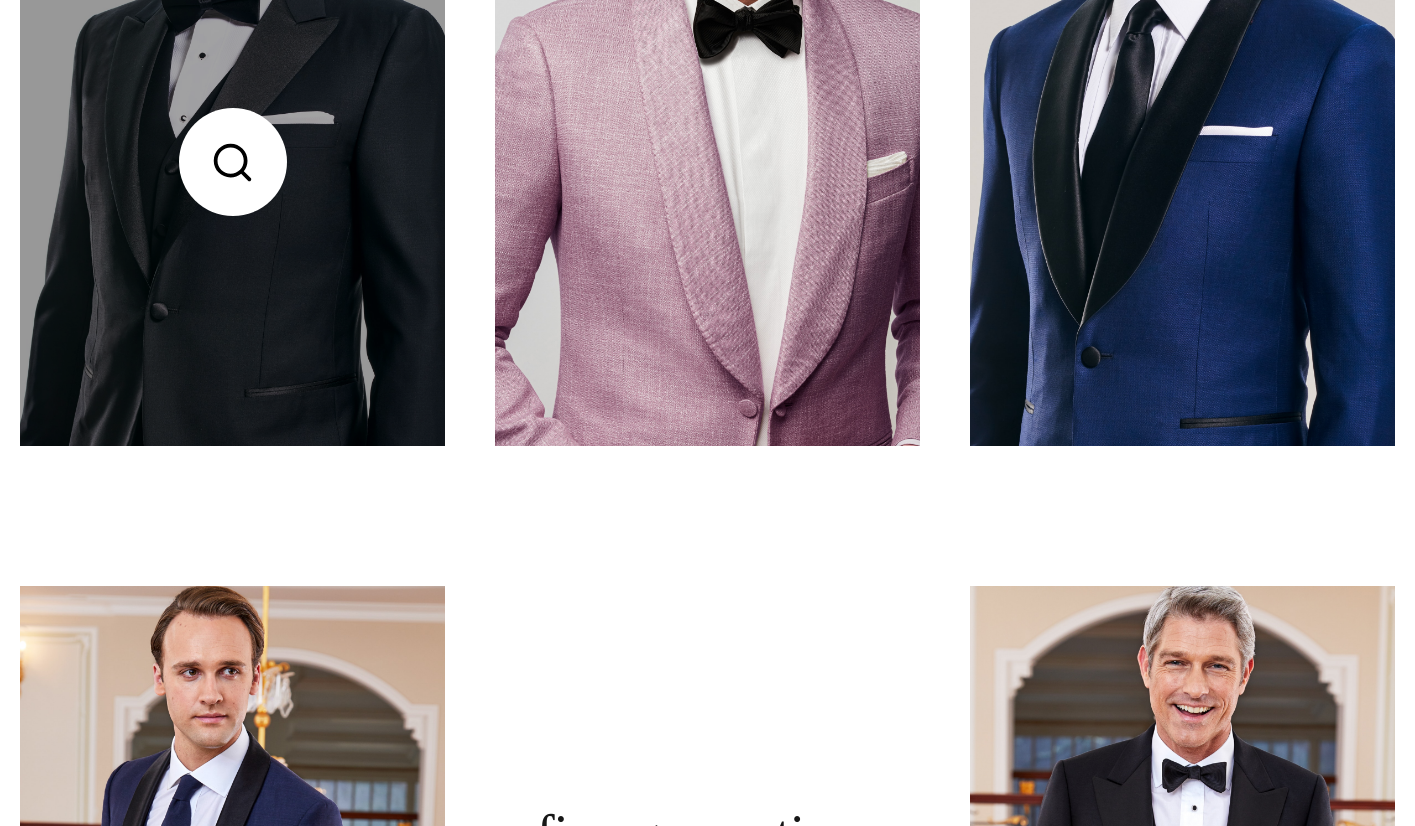 click at bounding box center [232, 162] 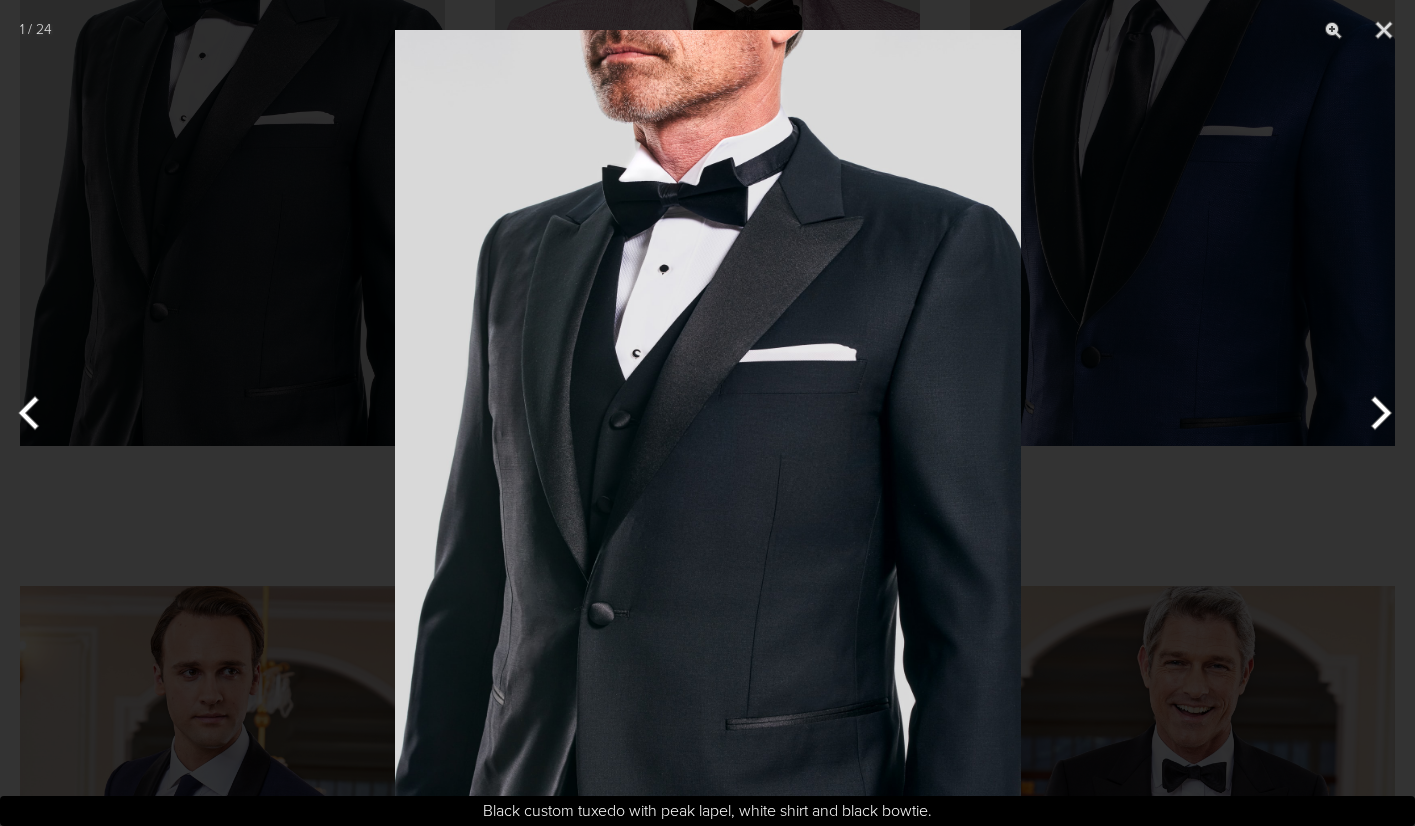 click at bounding box center (707, 413) 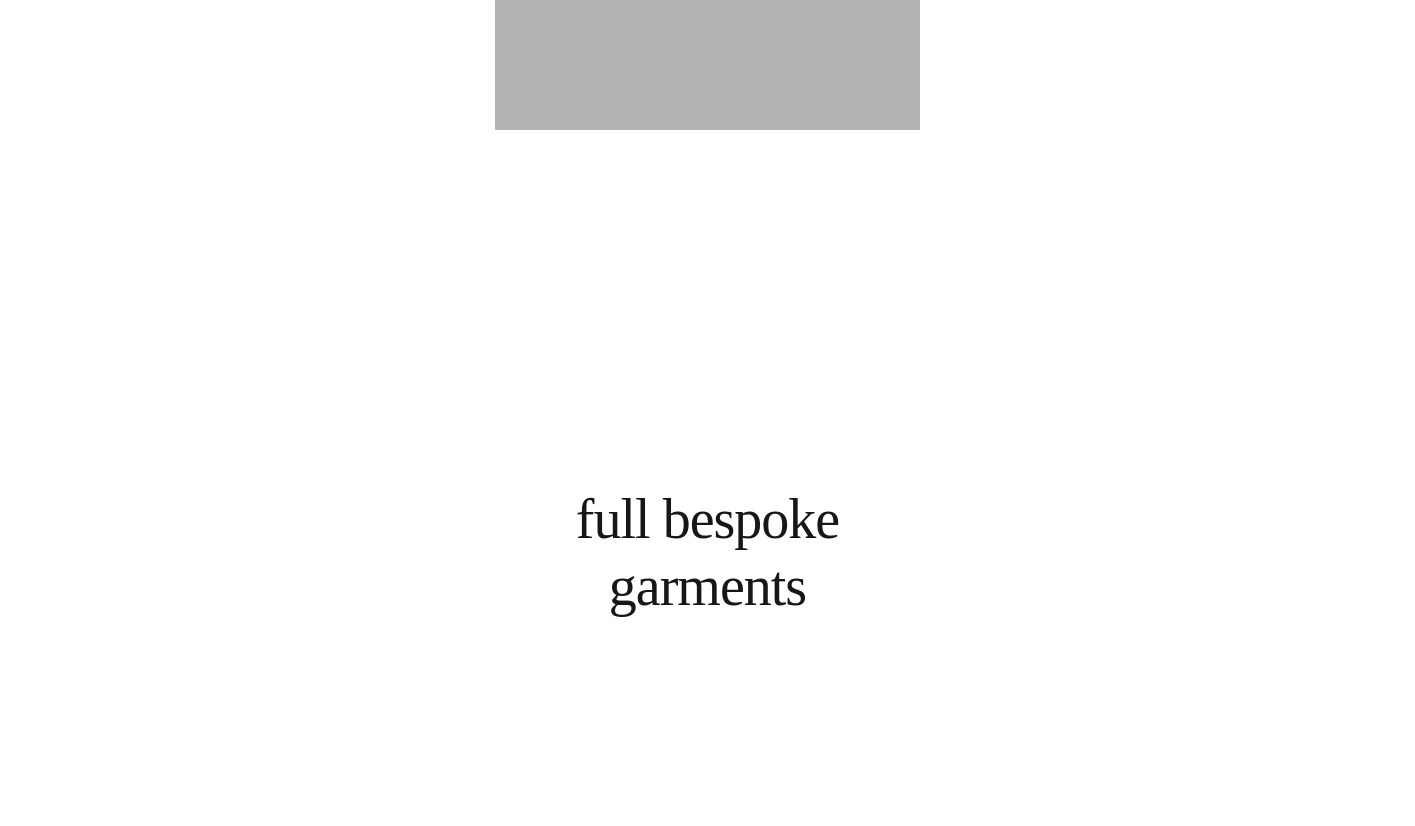 scroll, scrollTop: 4446, scrollLeft: 0, axis: vertical 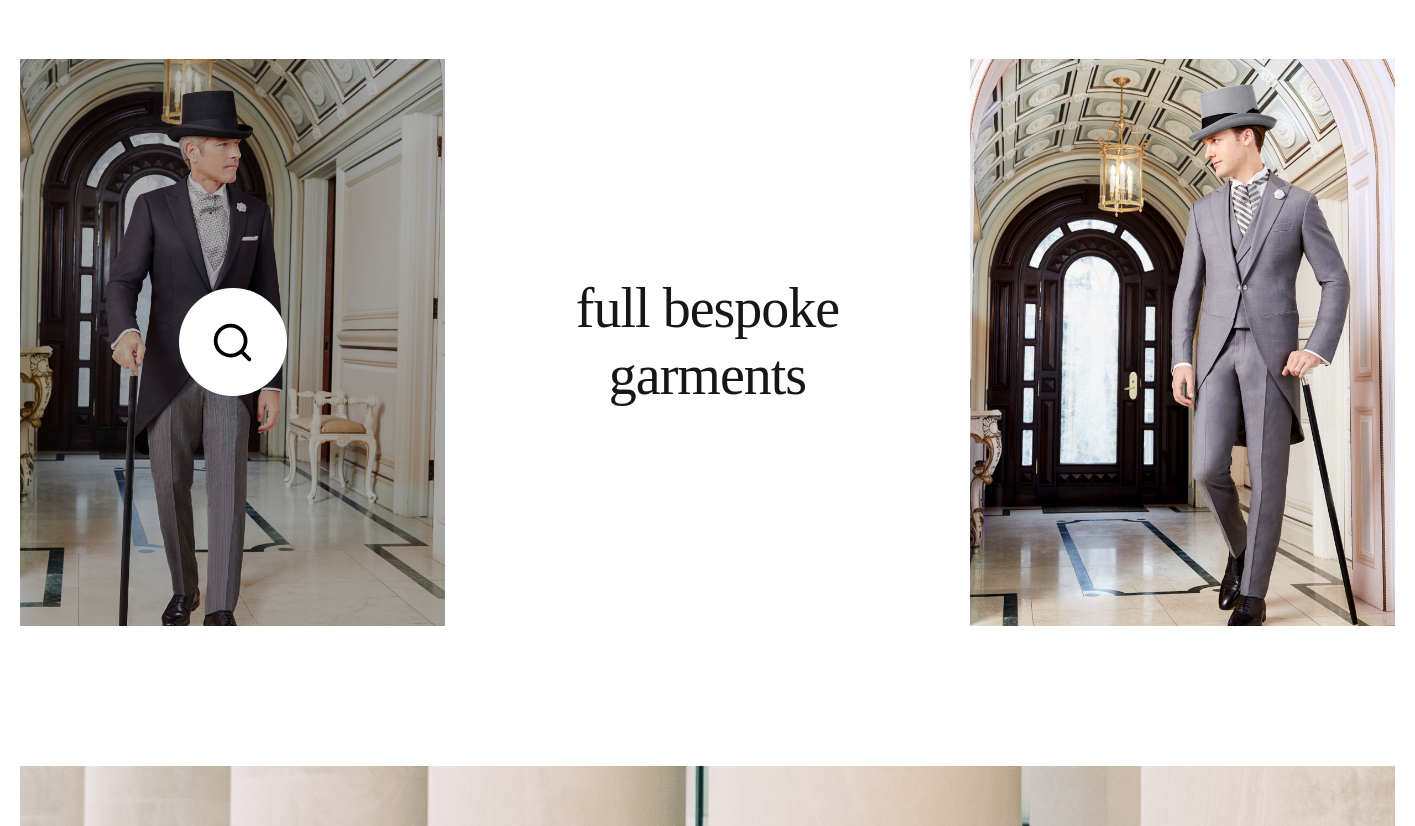 click at bounding box center (232, 342) 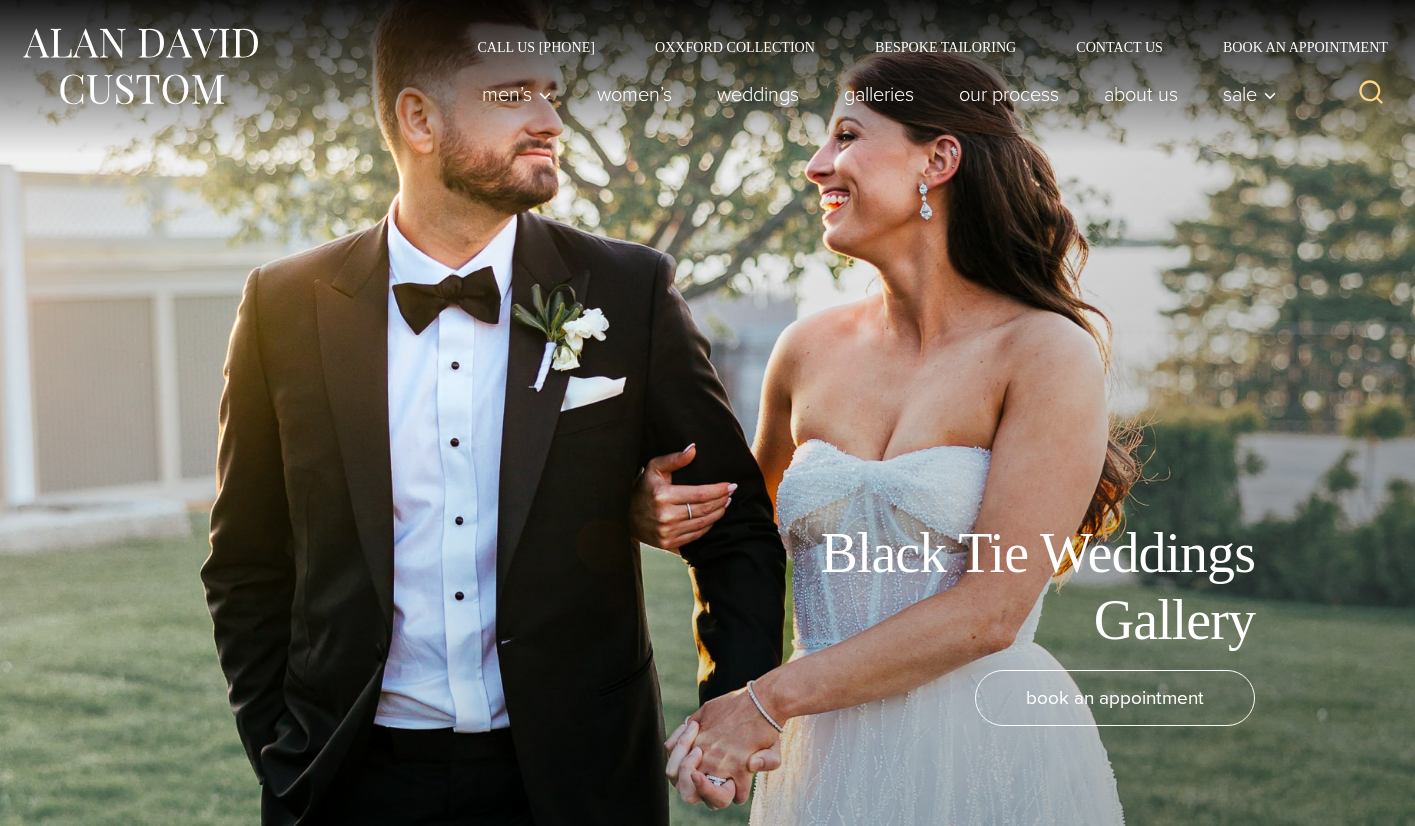 scroll, scrollTop: 0, scrollLeft: 0, axis: both 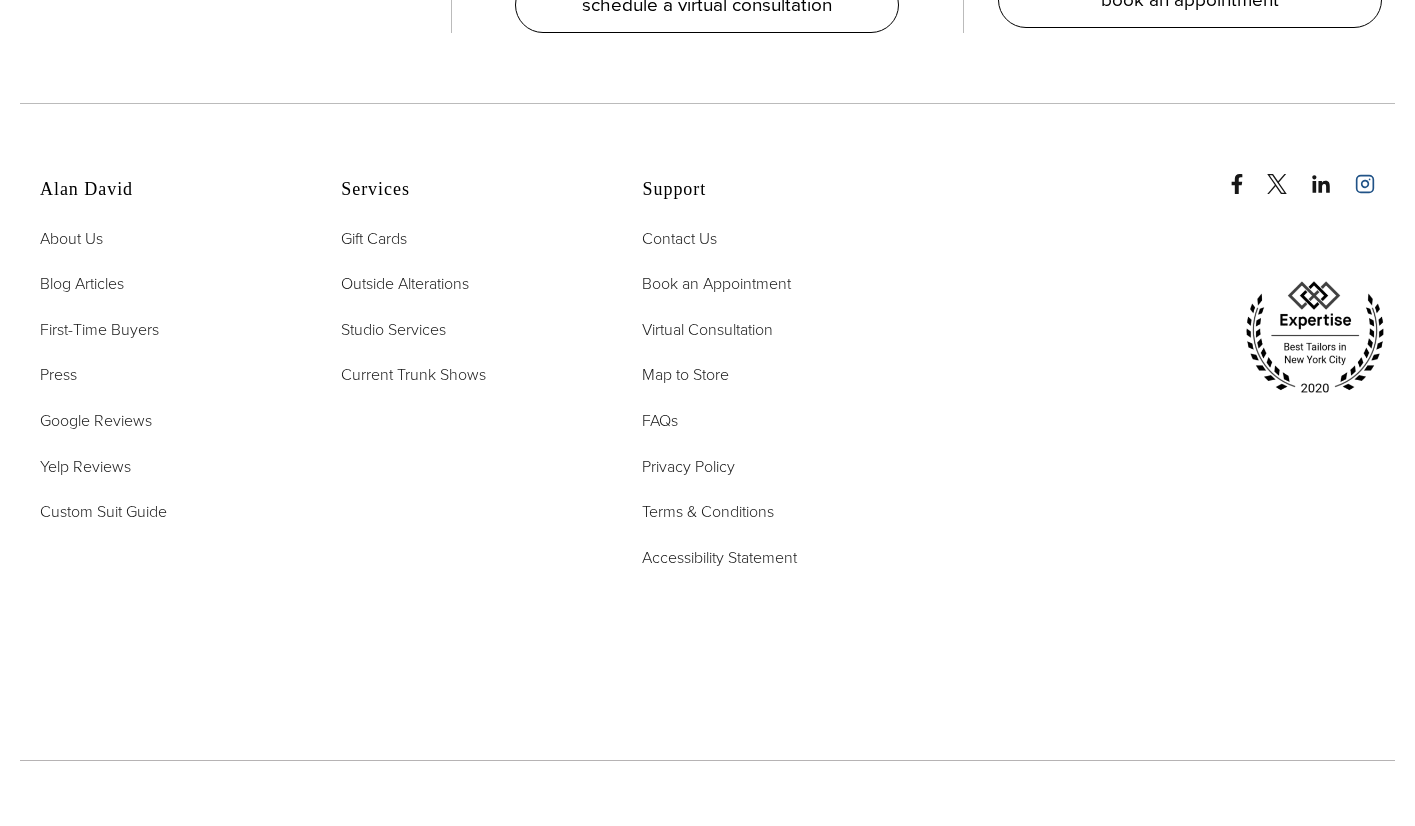 click 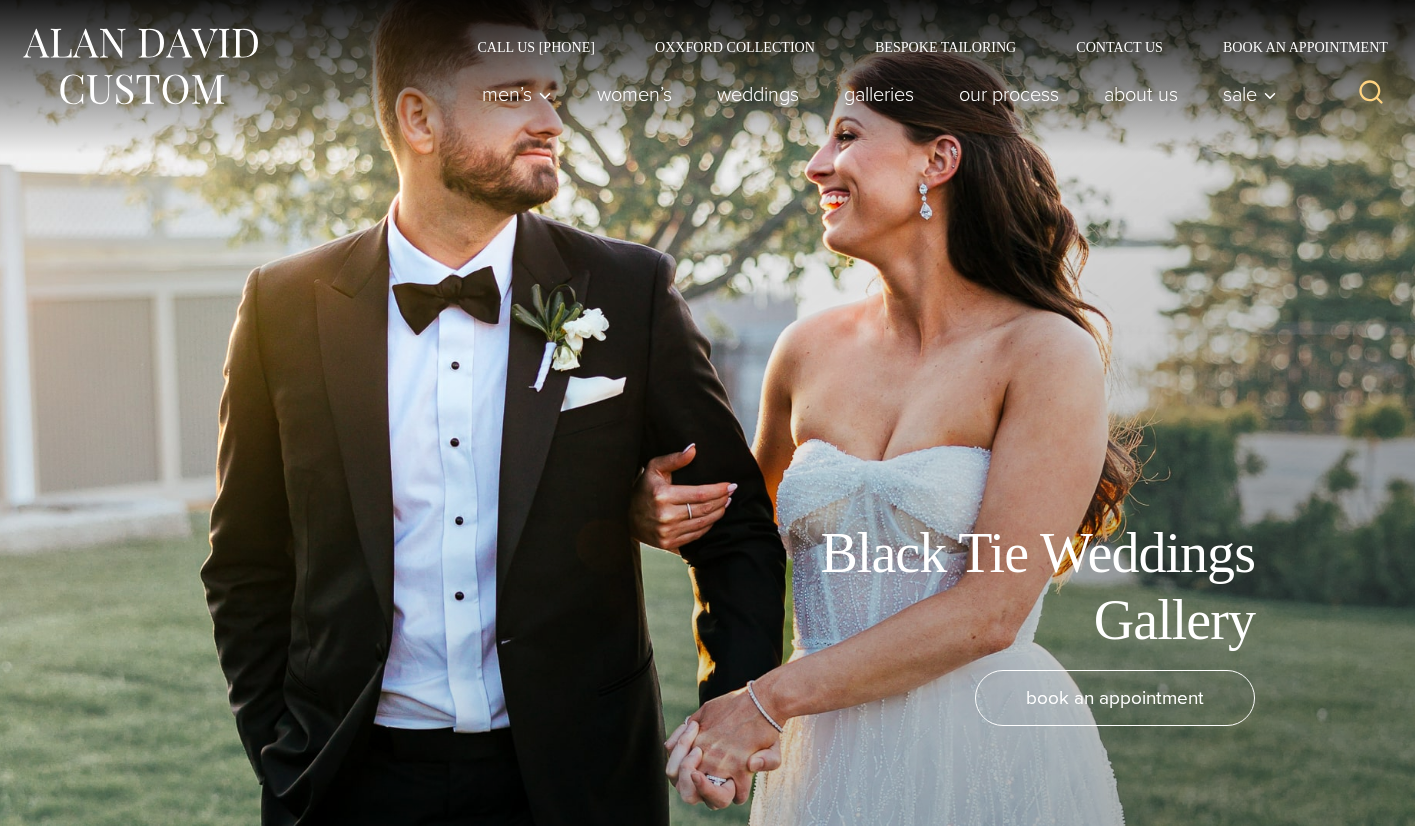 scroll, scrollTop: 0, scrollLeft: 0, axis: both 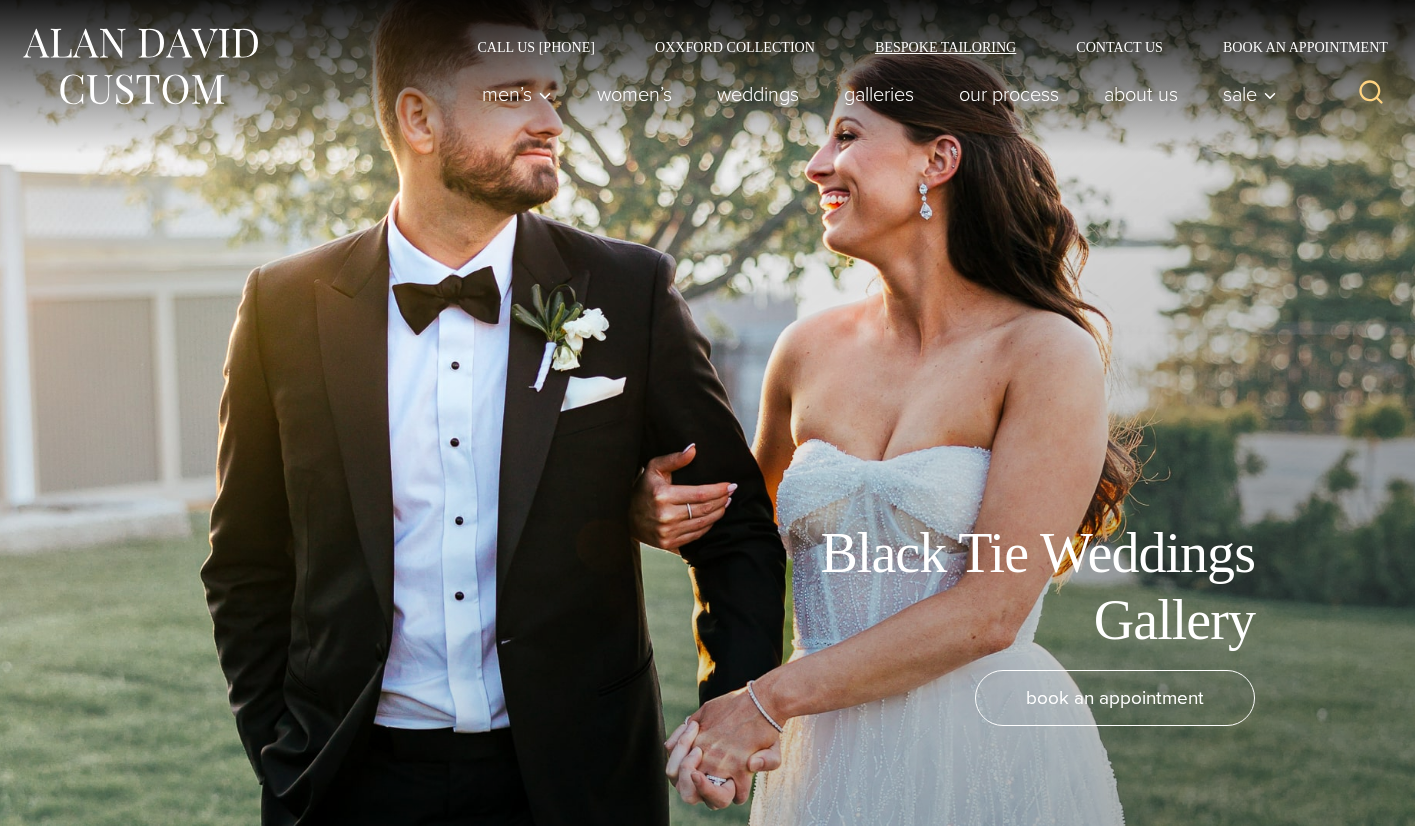 click on "Bespoke Tailoring" at bounding box center (945, 47) 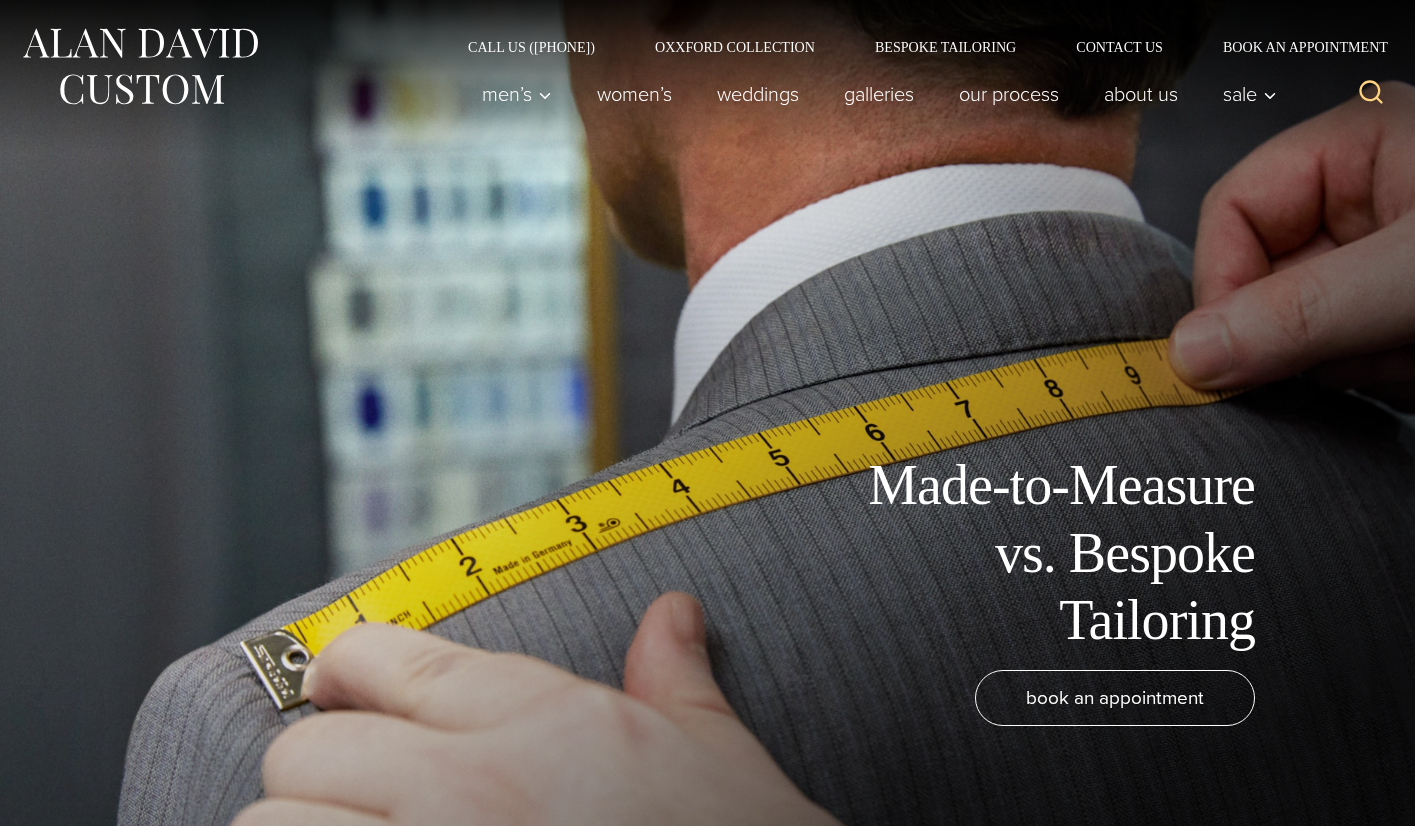 scroll, scrollTop: 0, scrollLeft: 0, axis: both 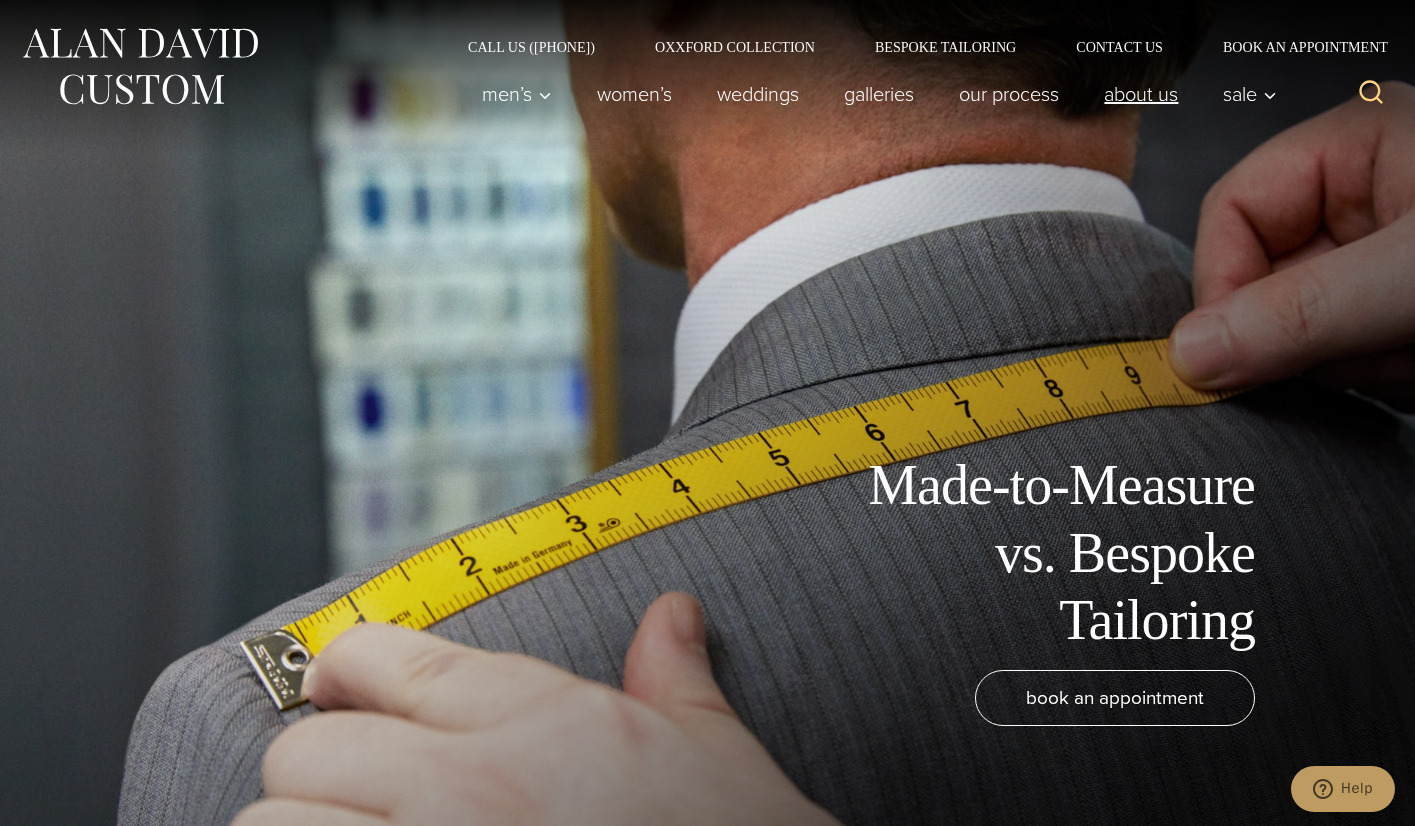 click on "About Us" at bounding box center [1141, 94] 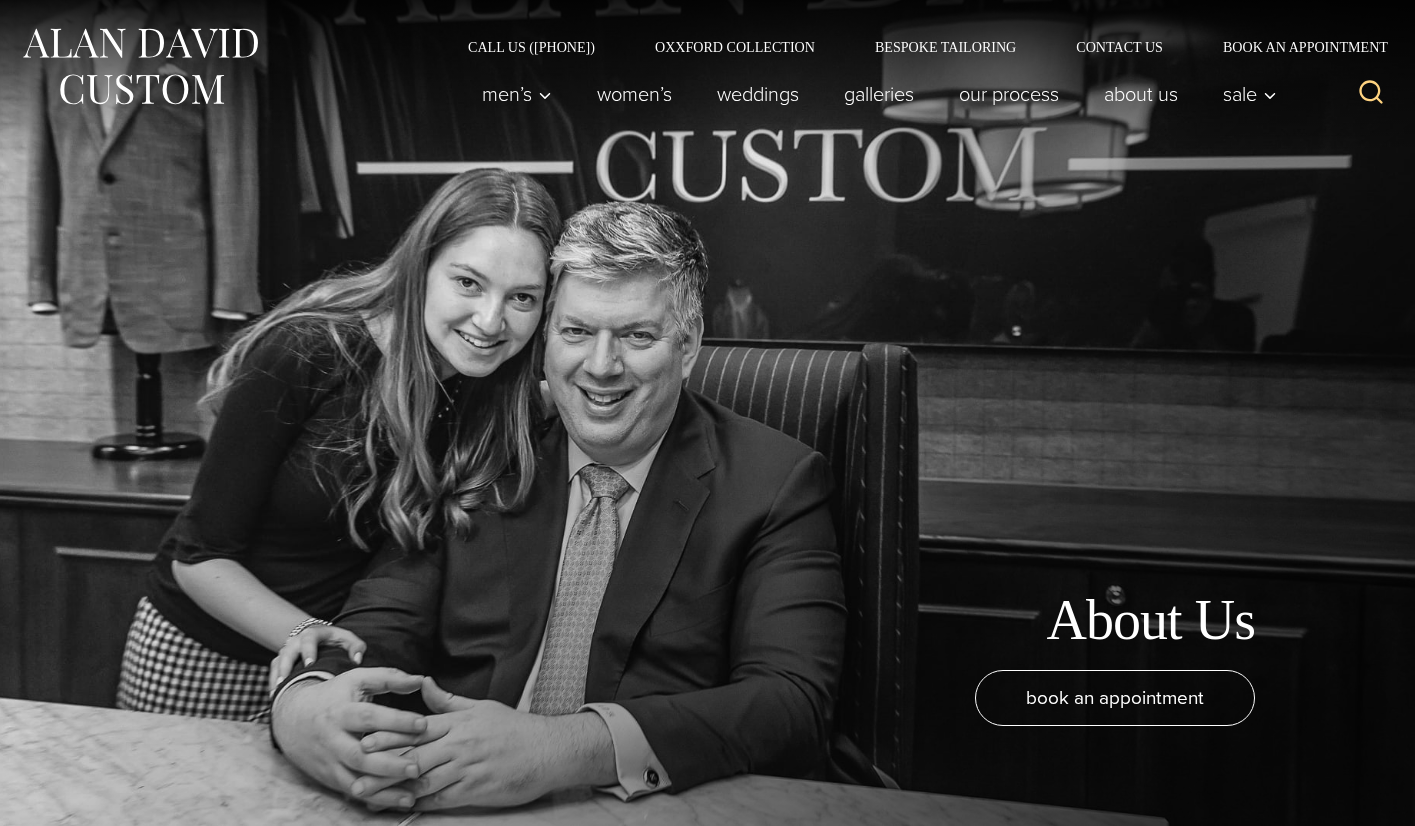 scroll, scrollTop: 0, scrollLeft: 0, axis: both 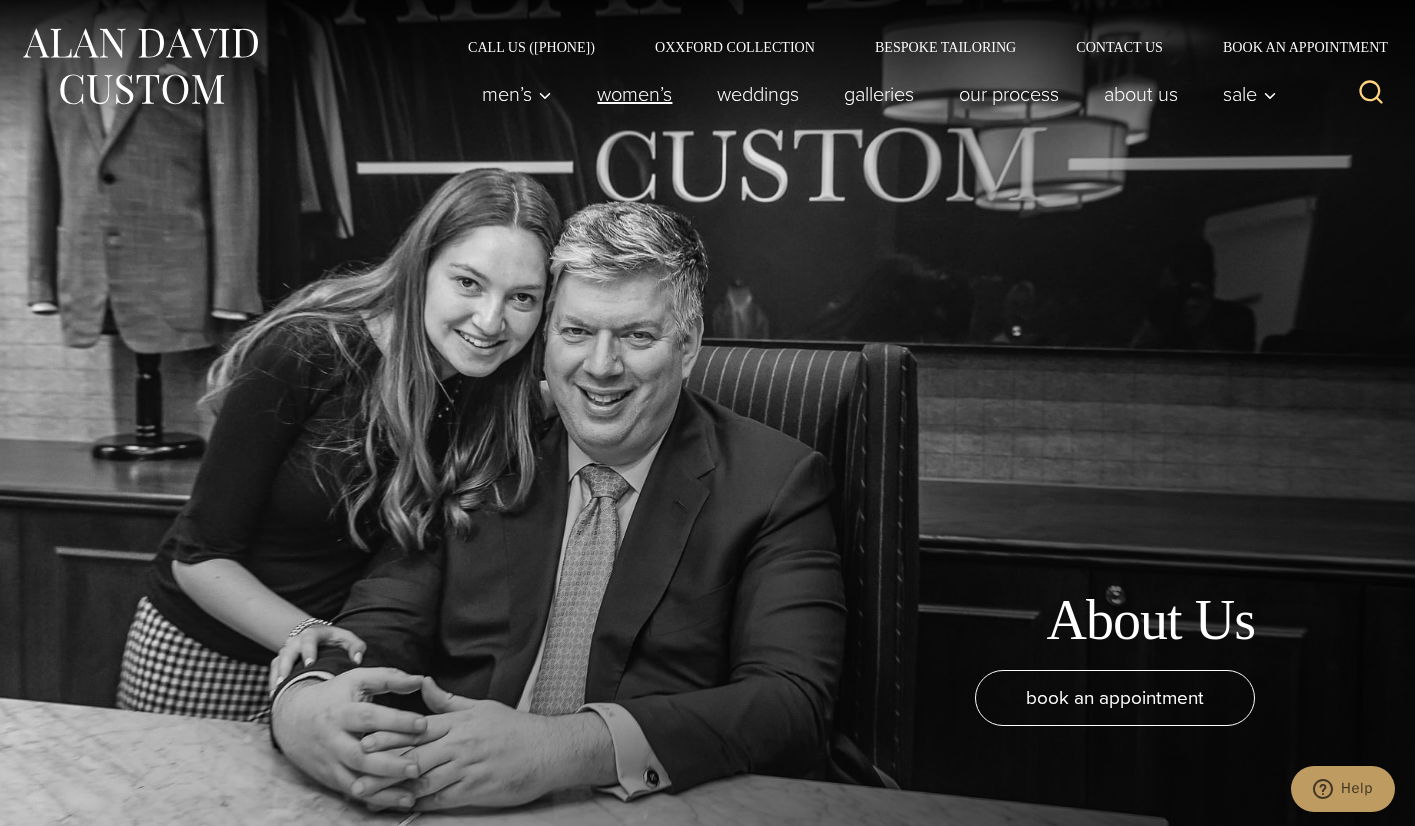 click on "Women’s" at bounding box center [635, 94] 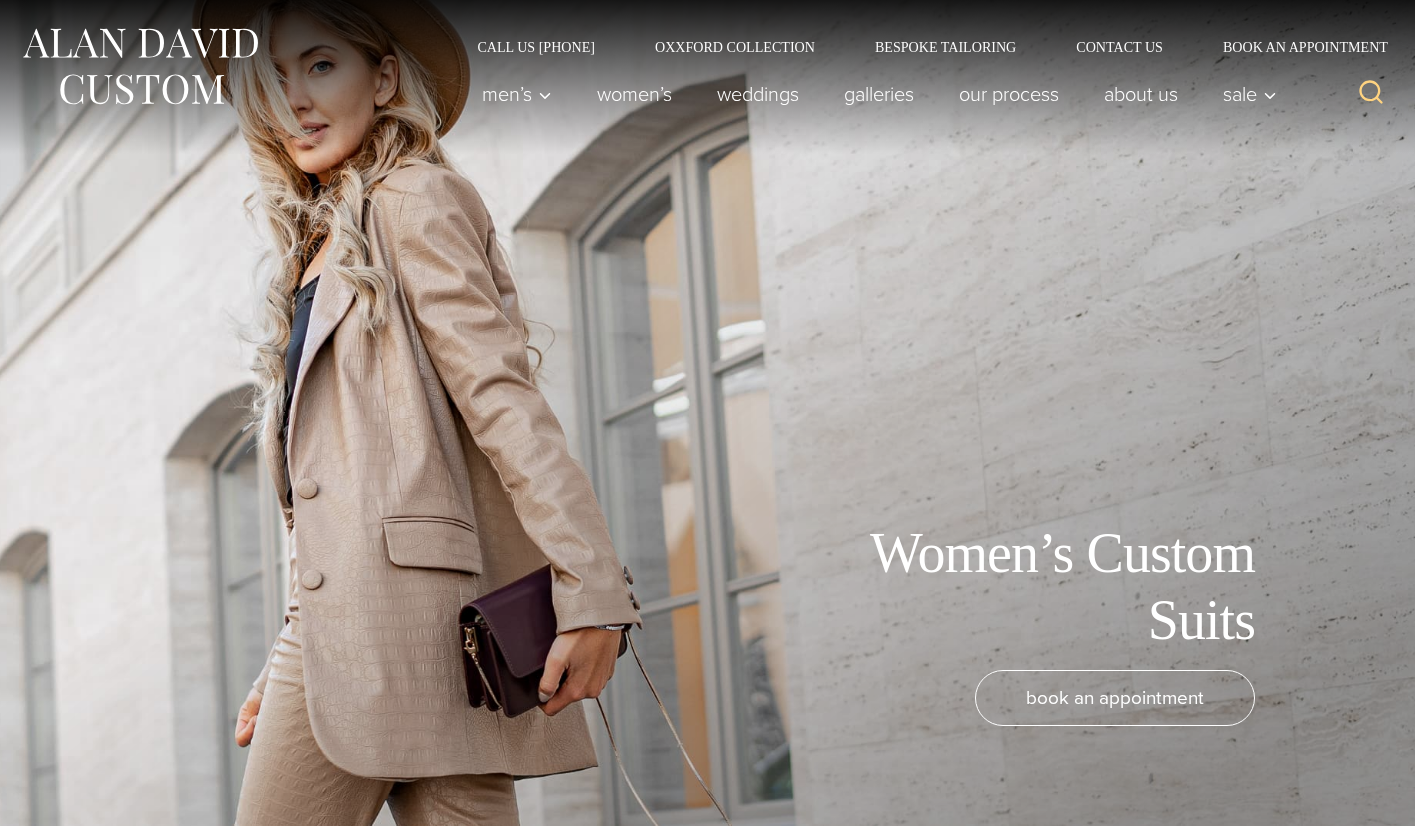scroll, scrollTop: 0, scrollLeft: 0, axis: both 